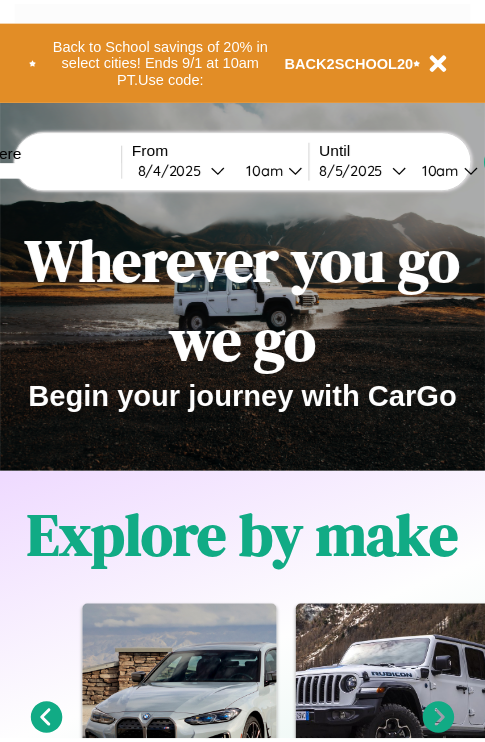 scroll, scrollTop: 0, scrollLeft: 0, axis: both 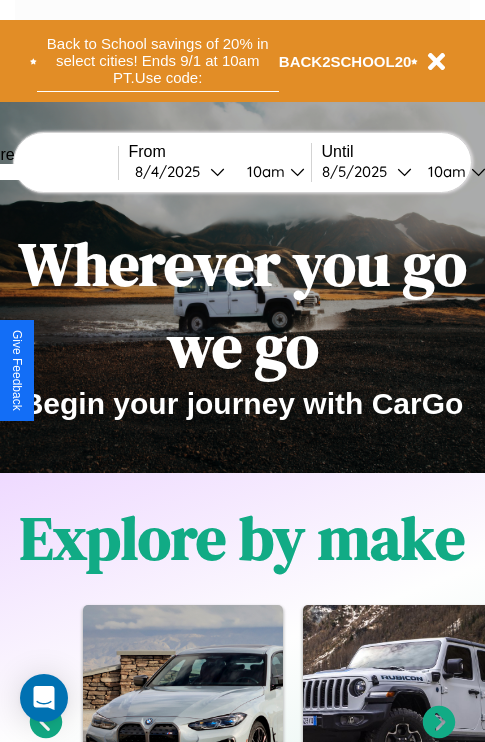 click on "Back to School savings of 20% in select cities! Ends 9/1 at 10am PT.  Use code:" at bounding box center [158, 61] 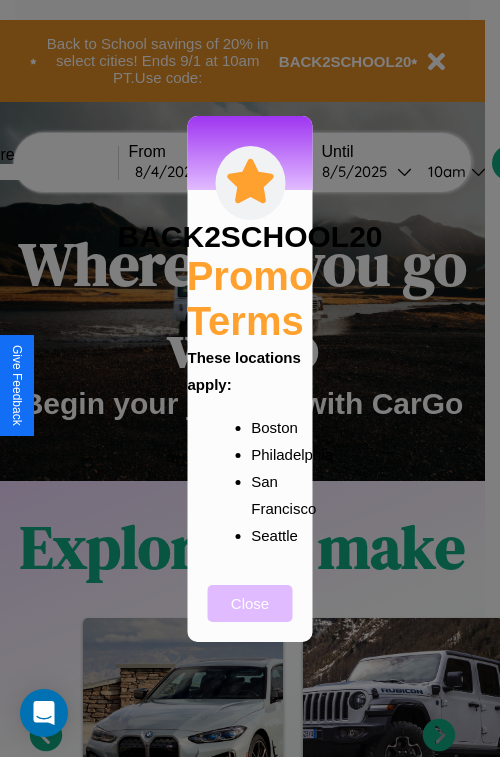 click on "Close" at bounding box center [250, 603] 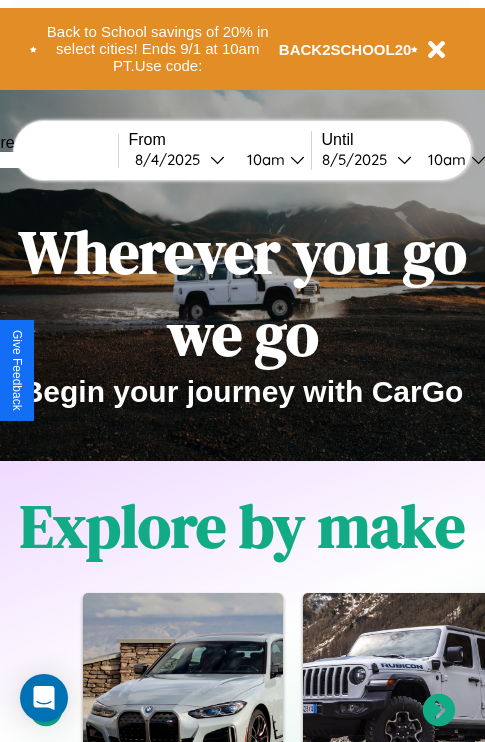 scroll, scrollTop: 0, scrollLeft: 0, axis: both 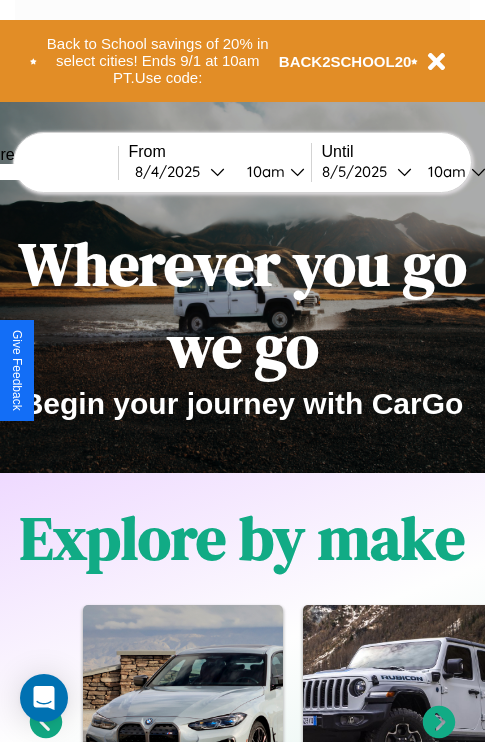 click at bounding box center [43, 172] 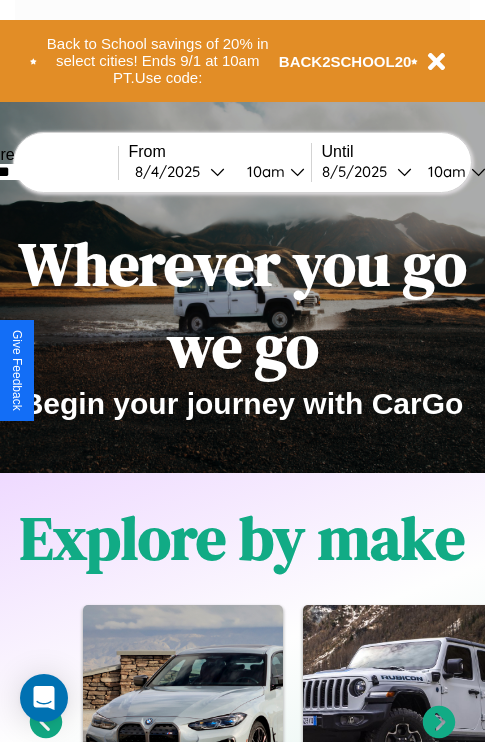 type on "*******" 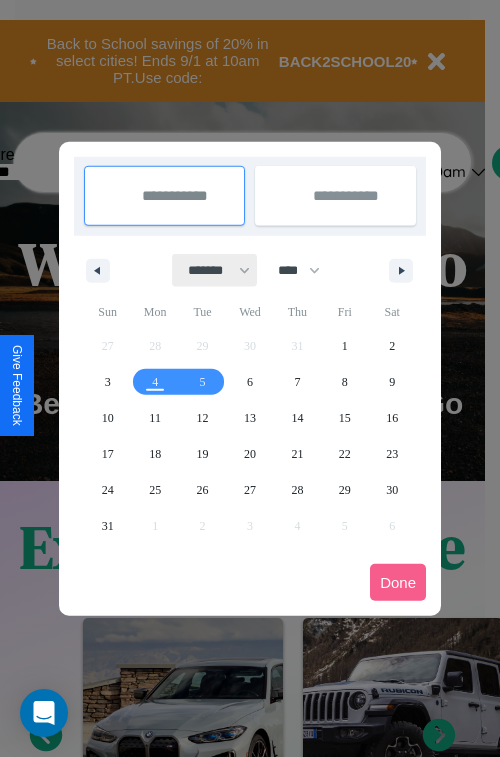 click on "******* ******** ***** ***** *** **** **** ****** ********* ******* ******** ********" at bounding box center [215, 270] 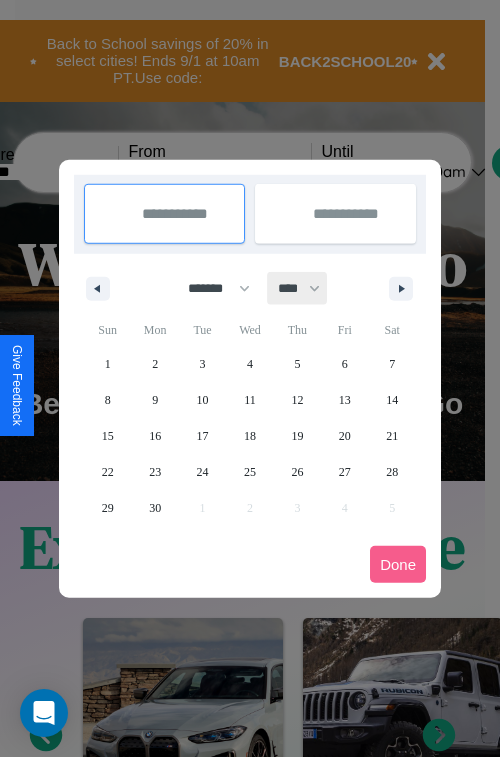 click on "**** **** **** **** **** **** **** **** **** **** **** **** **** **** **** **** **** **** **** **** **** **** **** **** **** **** **** **** **** **** **** **** **** **** **** **** **** **** **** **** **** **** **** **** **** **** **** **** **** **** **** **** **** **** **** **** **** **** **** **** **** **** **** **** **** **** **** **** **** **** **** **** **** **** **** **** **** **** **** **** **** **** **** **** **** **** **** **** **** **** **** **** **** **** **** **** **** **** **** **** **** **** **** **** **** **** **** **** **** **** **** **** **** **** **** **** **** **** **** **** ****" at bounding box center [298, 288] 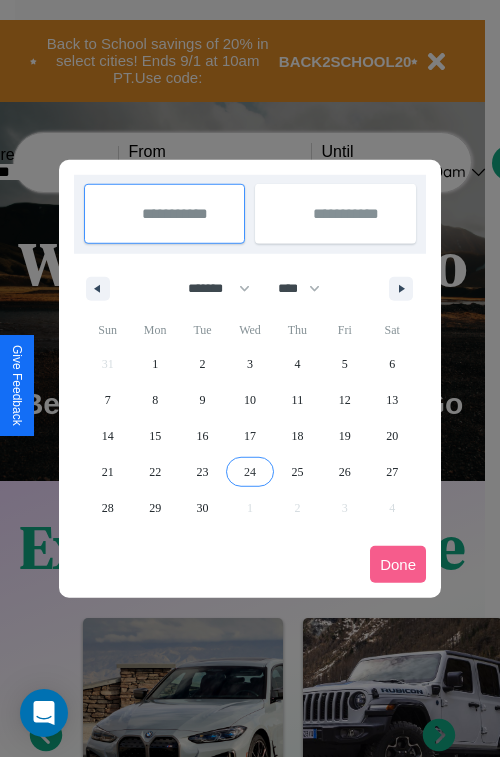 click on "24" at bounding box center (250, 472) 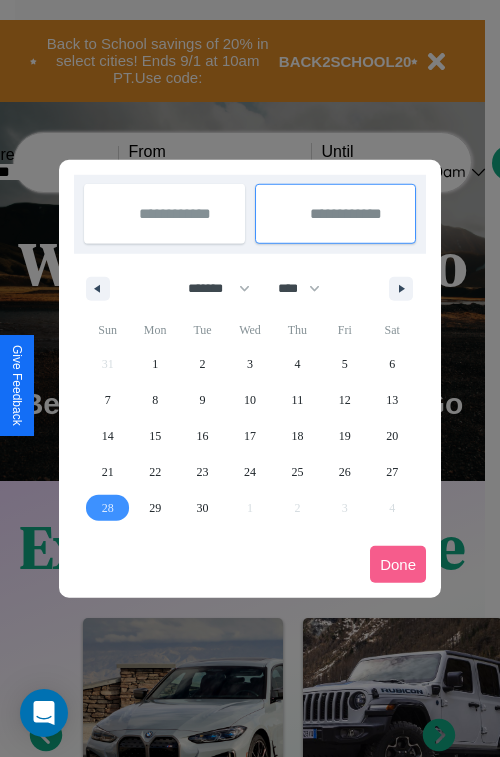 click on "28" at bounding box center [108, 508] 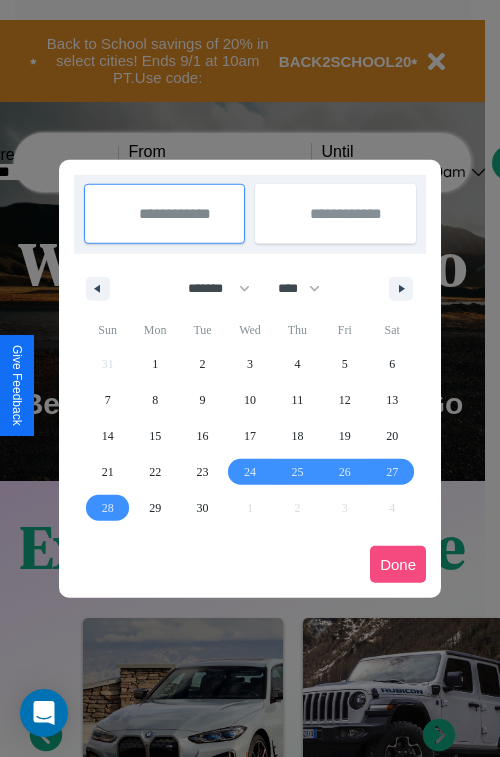 click on "Done" at bounding box center (398, 564) 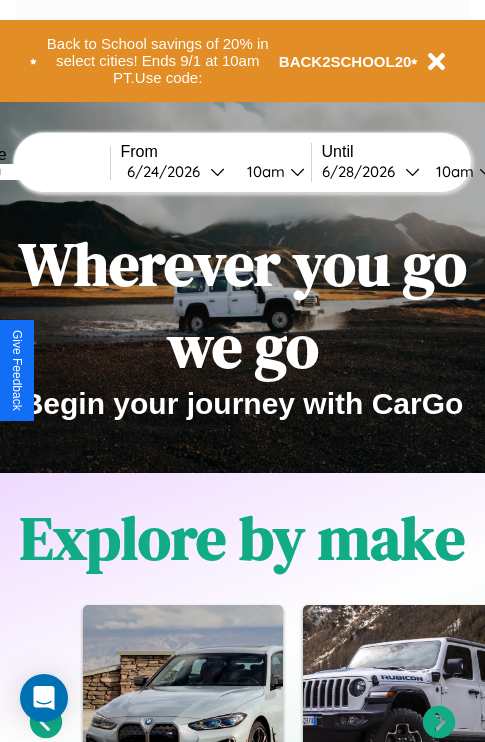 scroll, scrollTop: 0, scrollLeft: 76, axis: horizontal 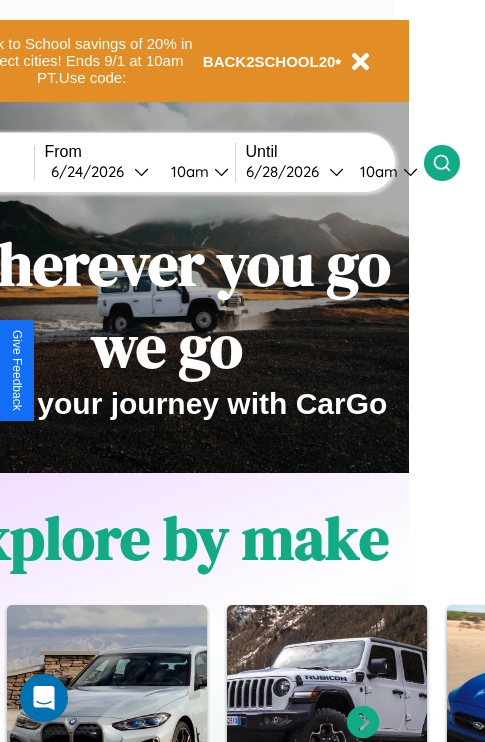 click 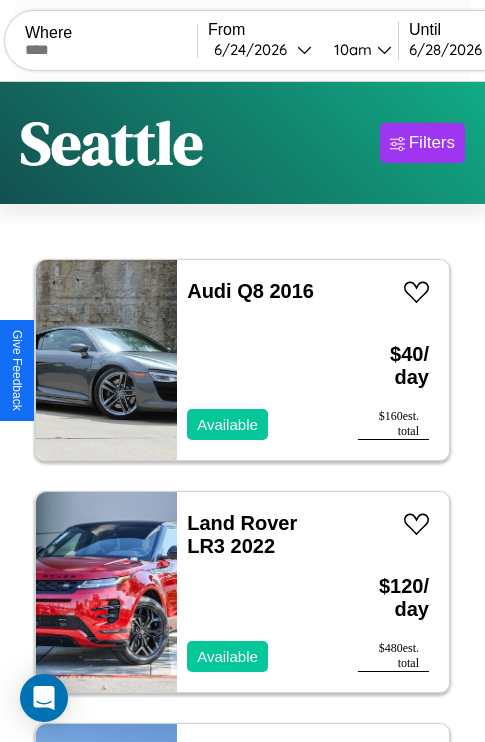 scroll, scrollTop: 89, scrollLeft: 0, axis: vertical 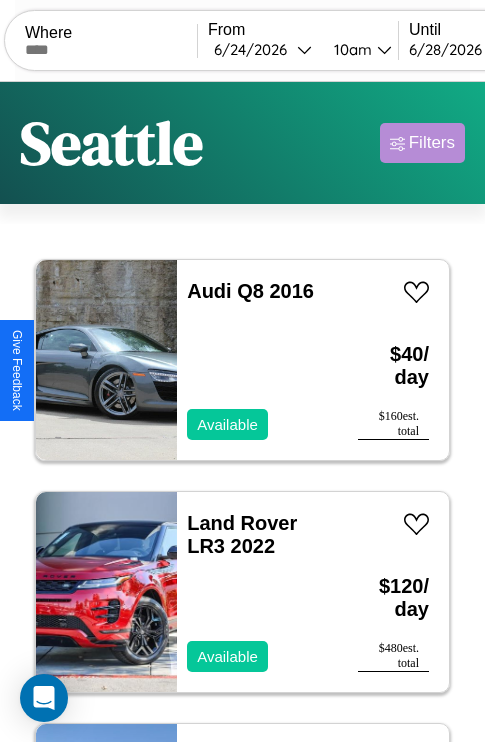 click on "Filters" at bounding box center (432, 143) 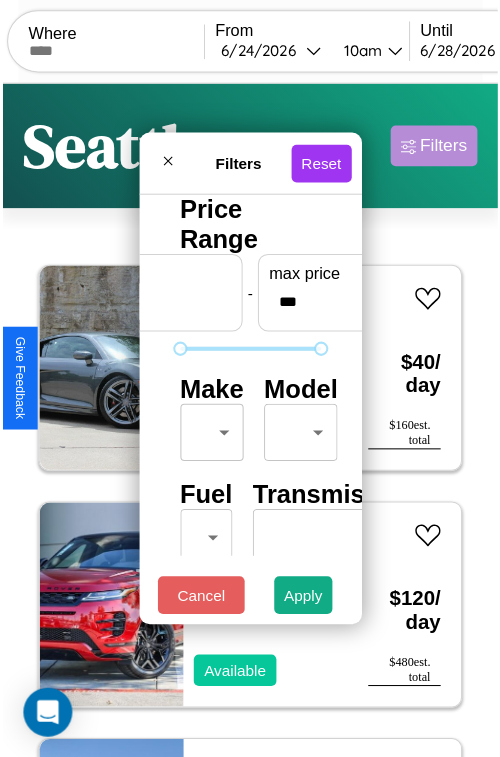 scroll, scrollTop: 59, scrollLeft: 0, axis: vertical 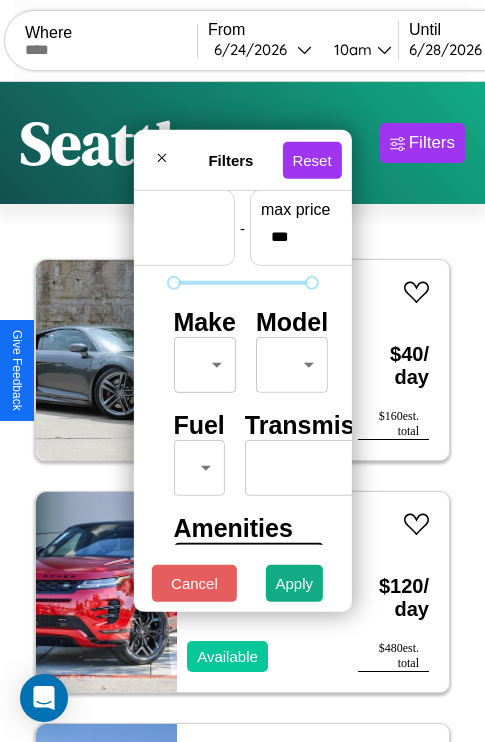 click on "CarGo Where From [DATE] [TIME] Until [DATE] [TIME] Become a Host Login Sign Up [CITY] Filters 43 cars in this area These cars can be picked up in this city. Audi Q8 2016 Available $ 40 / day $ 160 est. total Land Rover LR3 2022 Available $ 120 / day $ 480 est. total Volkswagen Atlas 2018 Available $ 130 / day $ 520 est. total Chrysler LASER 2018 Available $ 80 / day $ 320 est. total Mercedes L1319 2021 Available $ 130 / day $ 520 est. total GMC WIS 2018 Available $ 110 / day $ 440 est. total Hyundai Hyundai Steel Industries, Inc. 2021 Available $ 110 / day $ 440 est. total Lincoln Mark LT 2023 Unavailable $ 70 / day $ 280 est. total Lincoln Mark LT 2016 Available $ 140 / day $ 560 est. total Acura TLX 2018 Available $ 120 / day $ 480 est. total Aston Martin DBX 2014 Available $ 150 / day $ 600 est. total Land Rover Range Rover Evoque 2016 Available $ 60 / day $ 240 est. total Dodge Mini Ram 2018 Available $ 110 / day" at bounding box center [242, 412] 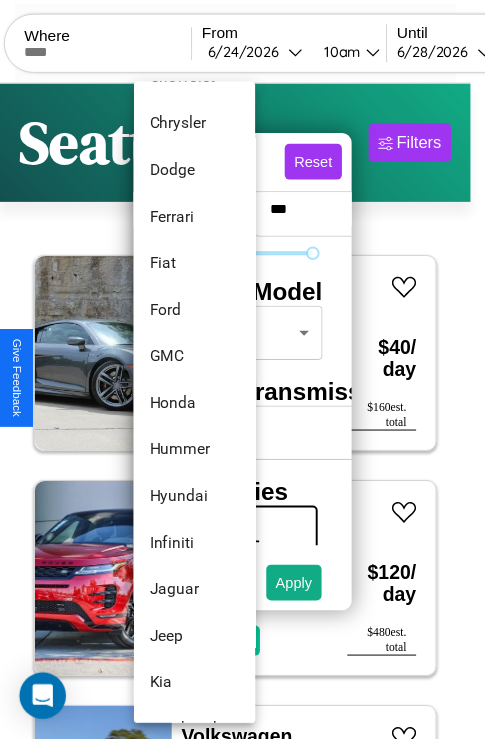 scroll, scrollTop: 470, scrollLeft: 0, axis: vertical 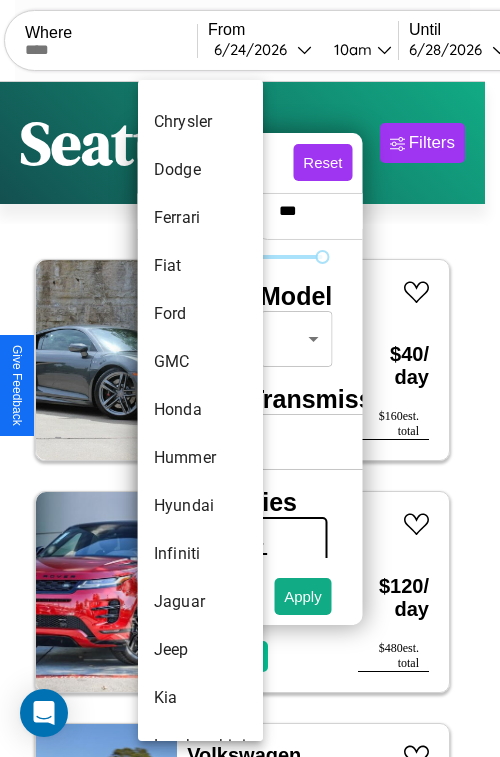 click on "Honda" at bounding box center [200, 410] 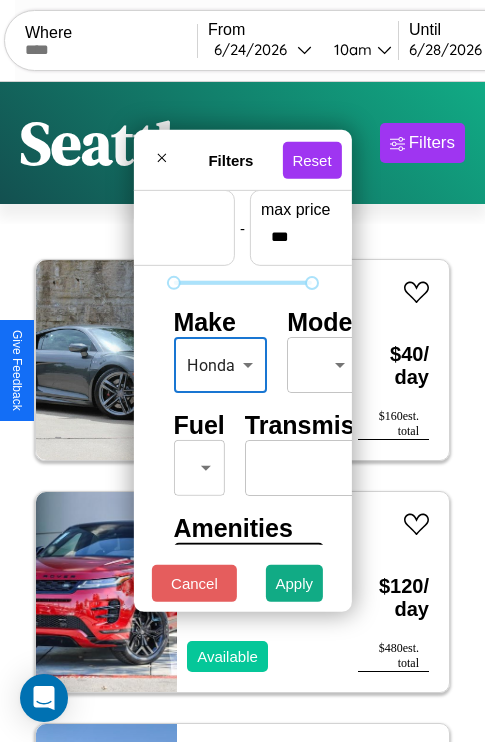 scroll, scrollTop: 772, scrollLeft: 0, axis: vertical 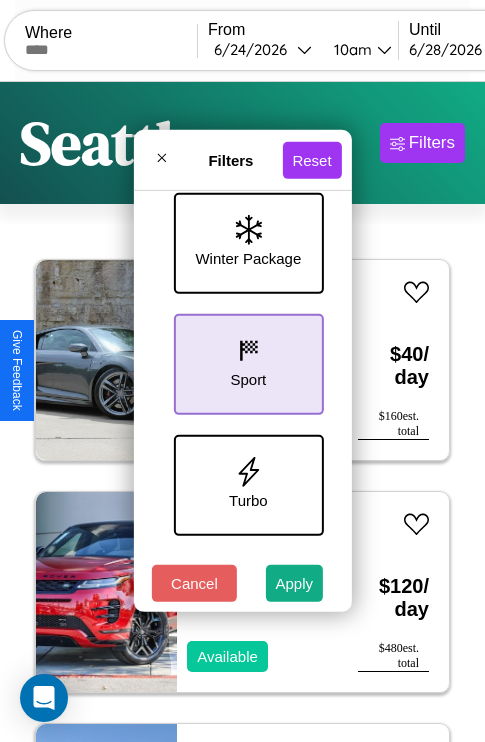click 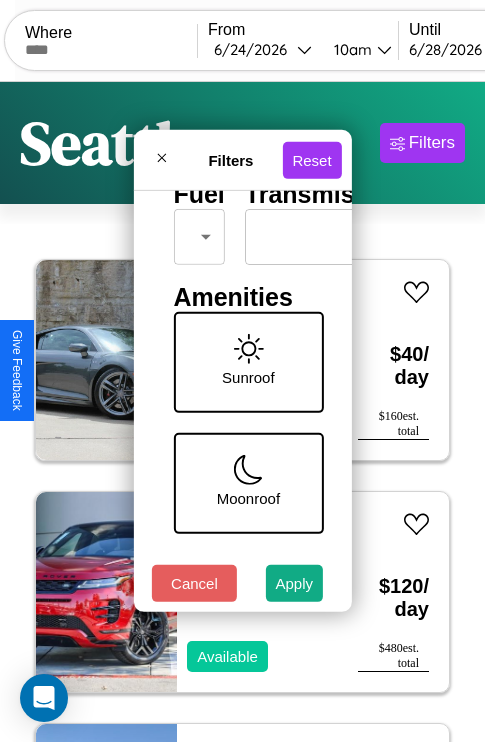 scroll, scrollTop: 288, scrollLeft: 0, axis: vertical 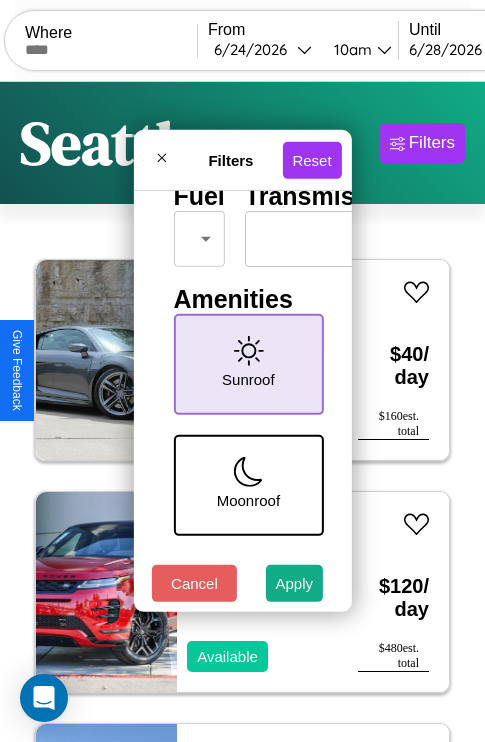 click 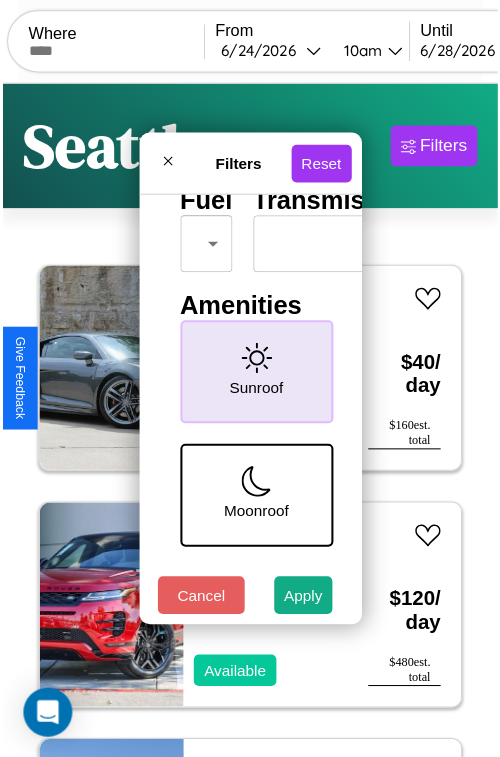 scroll, scrollTop: 162, scrollLeft: 63, axis: both 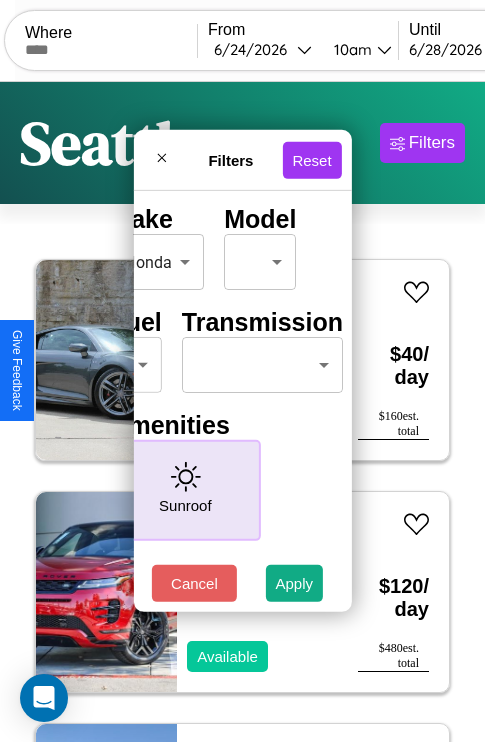 click on "CarGo Where From [DATE] [TIME] Until [DATE] [TIME] Become a Host Login Sign Up [CITY] Filters 43 cars in this area These cars can be picked up in this city. Audi Q8 2016 Available $ 40 / day $ 160 est. total Land Rover LR3 2022 Available $ 120 / day $ 480 est. total Volkswagen Atlas 2018 Available $ 130 / day $ 520 est. total Chrysler LASER 2018 Available $ 80 / day $ 320 est. total Mercedes L1319 2021 Available $ 130 / day $ 520 est. total GMC WIS 2018 Available $ 110 / day $ 440 est. total Hyundai Hyundai Steel Industries, Inc. 2021 Available $ 110 / day $ 440 est. total Lincoln Mark LT 2023 Unavailable $ 70 / day $ 280 est. total Lincoln Mark LT 2016 Available $ 140 / day $ 560 est. total Acura TLX 2018 Available $ 120 / day $ 480 est. total Aston Martin DBX 2014 Available $ 150 / day $ 600 est. total Land Rover Range Rover Evoque 2016 Available $ 60 / day $ 240 est. total Dodge Mini Ram 2018 Available $ 110 / day" at bounding box center (242, 412) 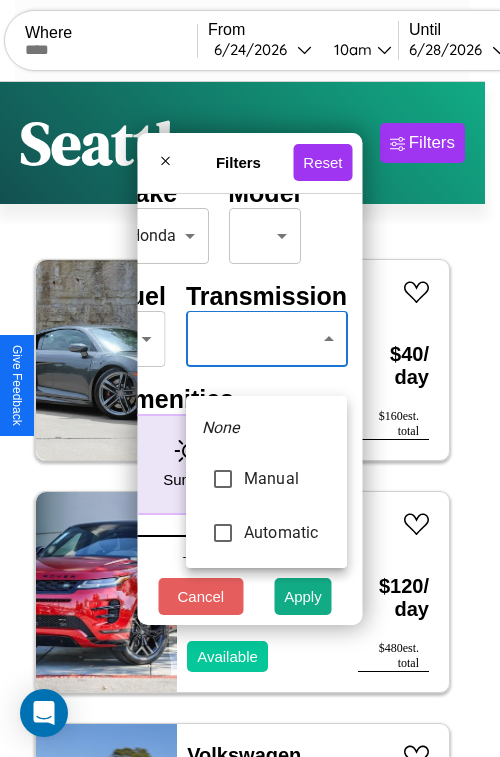 type on "*********" 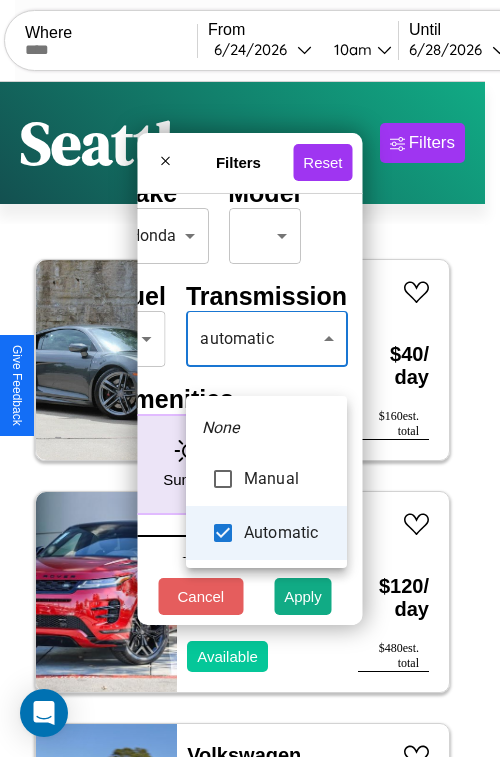 click at bounding box center (250, 378) 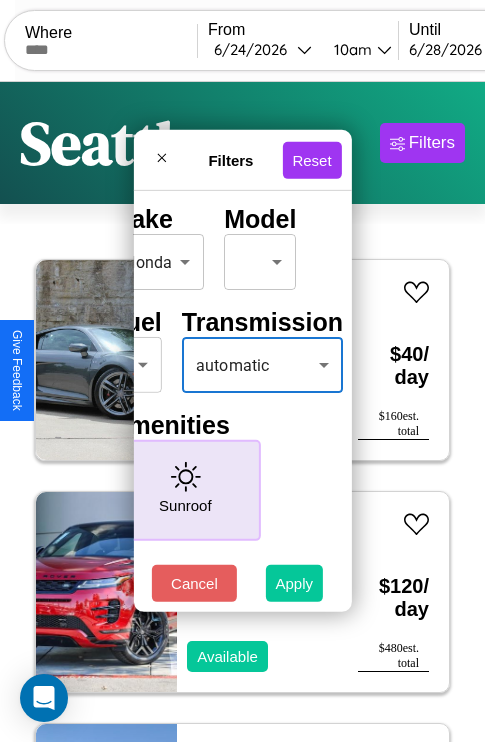 click on "Apply" at bounding box center [295, 583] 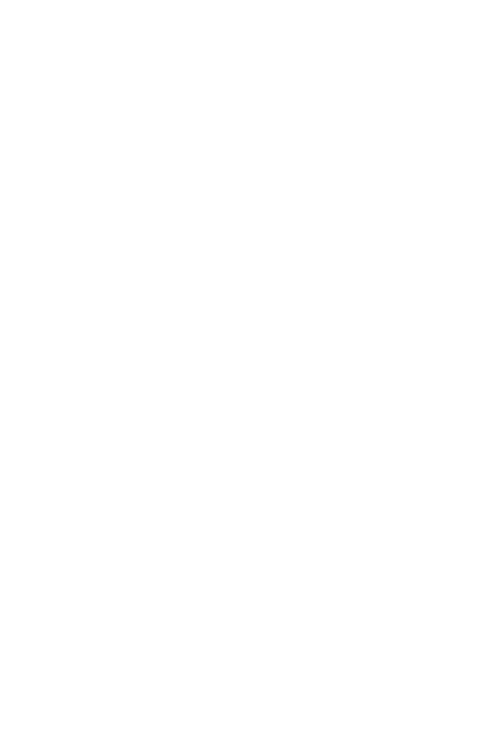 scroll, scrollTop: 0, scrollLeft: 0, axis: both 